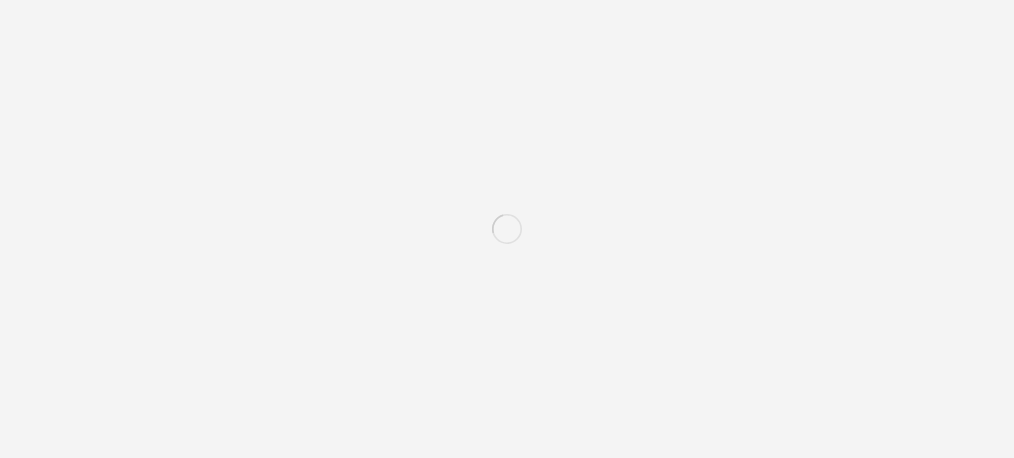scroll, scrollTop: 0, scrollLeft: 0, axis: both 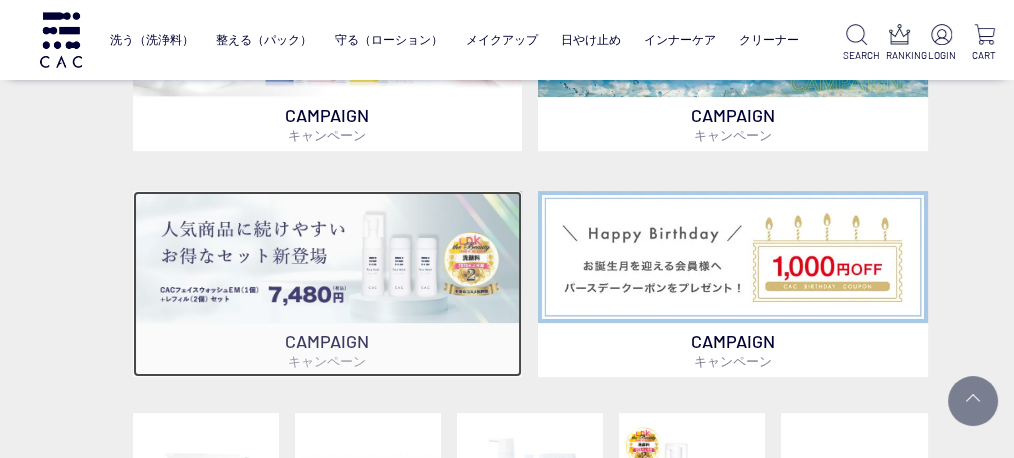 click at bounding box center [328, 257] 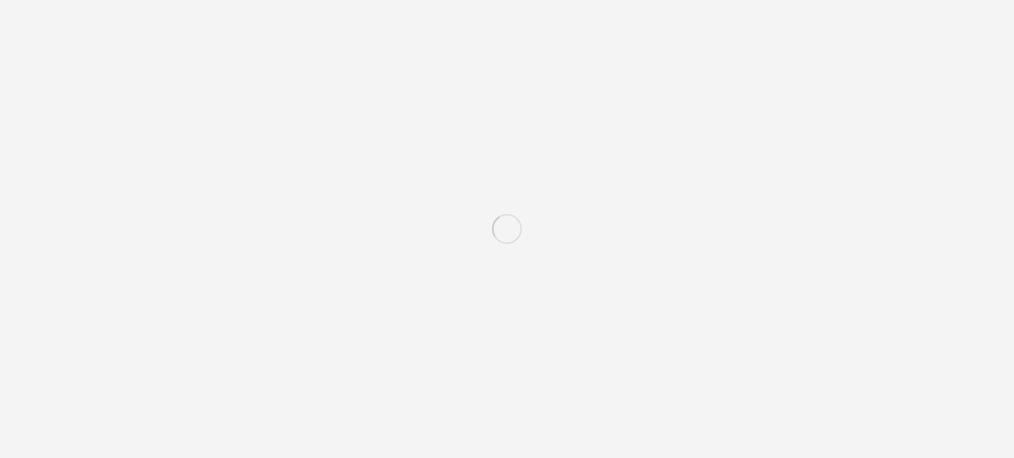 scroll, scrollTop: 0, scrollLeft: 0, axis: both 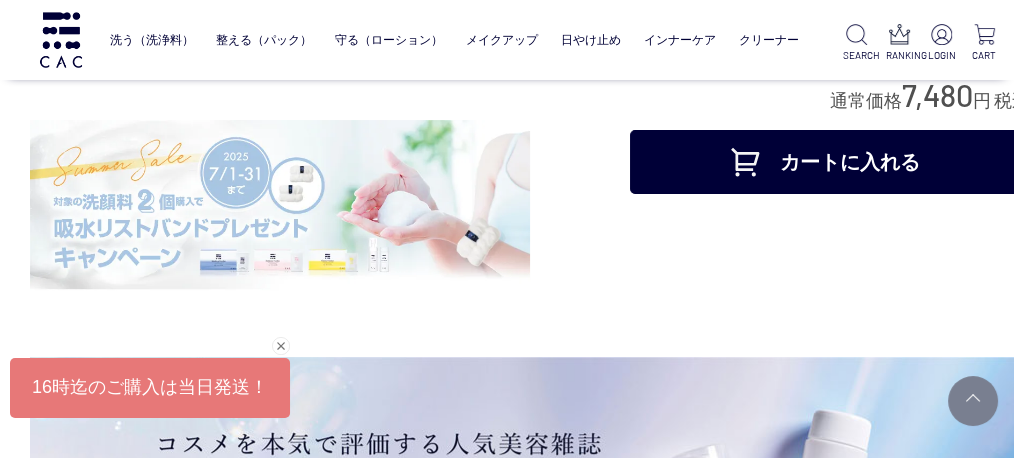 click on "カートに入れる" at bounding box center [830, 162] 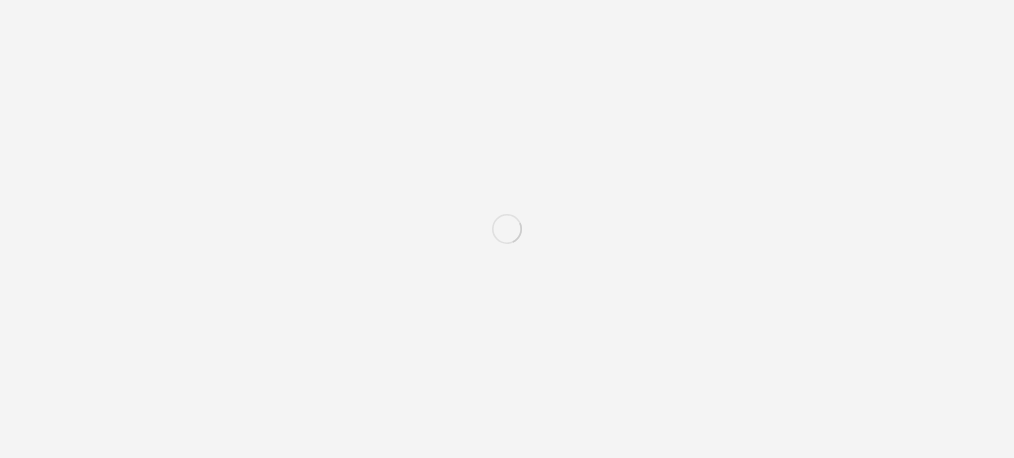scroll, scrollTop: 0, scrollLeft: 0, axis: both 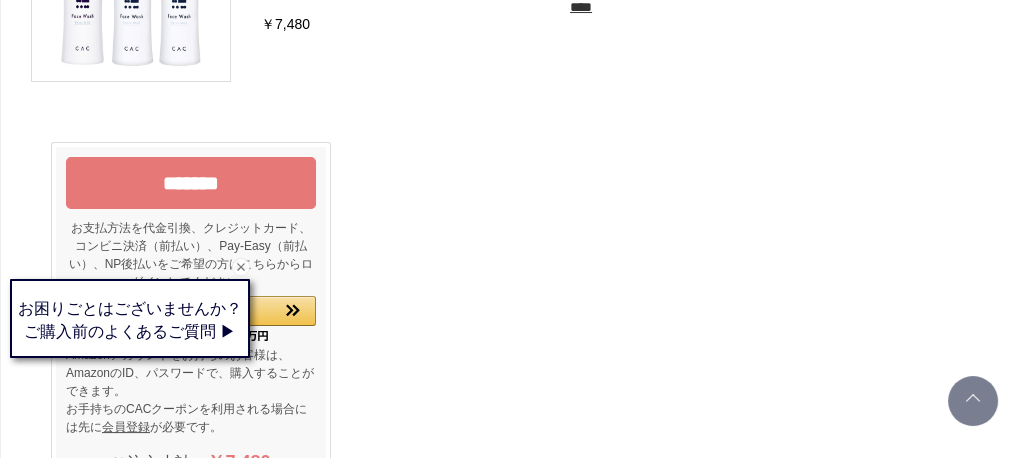 click on "ＣＡＣフェイスウォッシュＥＭ（１個）+レフィル（２個）
サイズ: 本体1個＋レフィル2個セット
￥7,480
*
***
****
*******
お支払方法を代金引換、クレジットカード、コンビニ決済（前払い）、Pay-Easy（前払い）、NP後払いをご希望の方はこちらからログインしてください。
Amazonアカウントをお持ちのお客様は、AmazonのID、パスワードで、購入することができます。 会員登録 が必要です。
￥7,480" at bounding box center [530, 221] 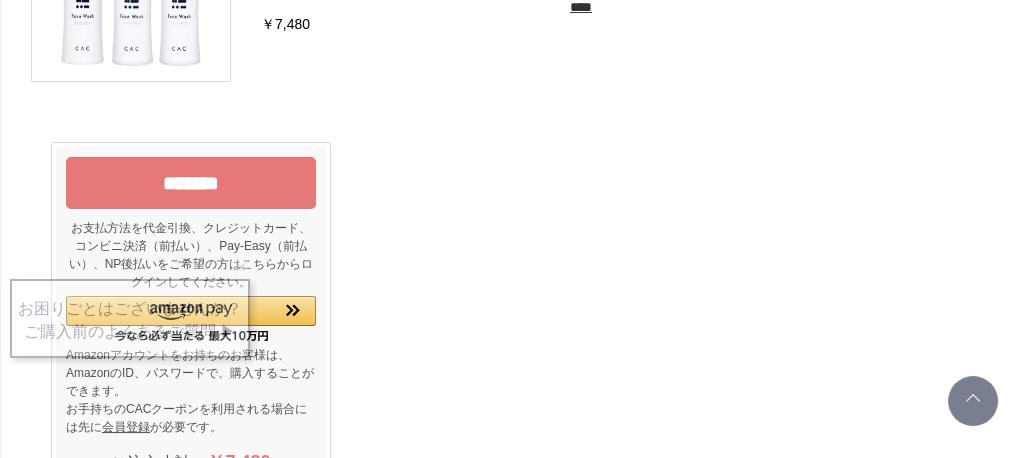 click on "ＣＡＣフェイスウォッシュＥＭ（１個）+レフィル（２個）
サイズ: 本体1個＋レフィル2個セット
￥7,480
*
***
****
*******
お支払方法を代金引換、クレジットカード、コンビニ決済（前払い）、Pay-Easy（前払い）、NP後払いをご希望の方はこちらからログインしてください。
Amazonアカウントをお持ちのお客様は、AmazonのID、パスワードで、購入することができます。 会員登録 が必要です。
￥7,480" at bounding box center [530, 221] 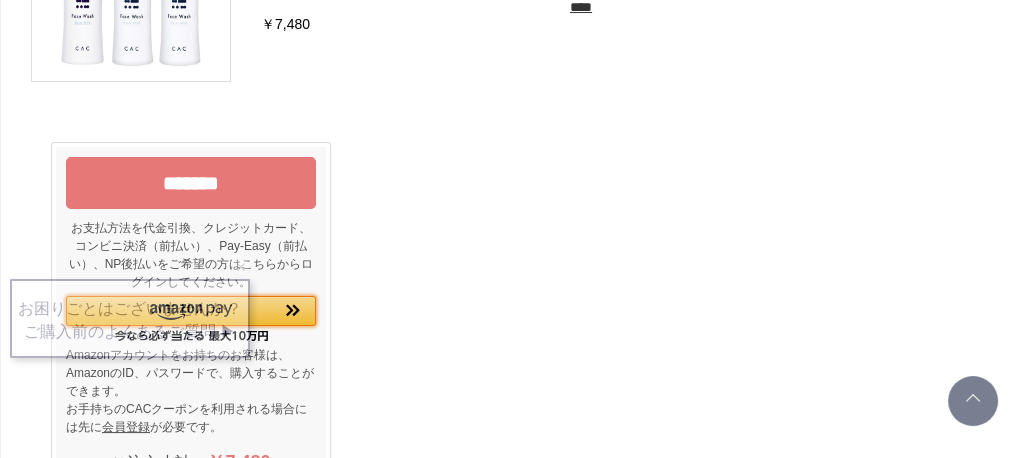 click at bounding box center [293, 310] 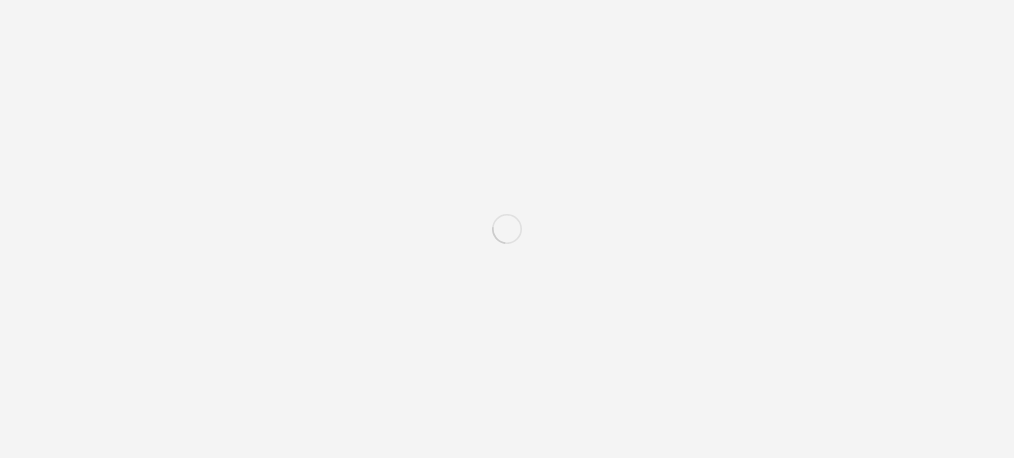 scroll, scrollTop: 0, scrollLeft: 0, axis: both 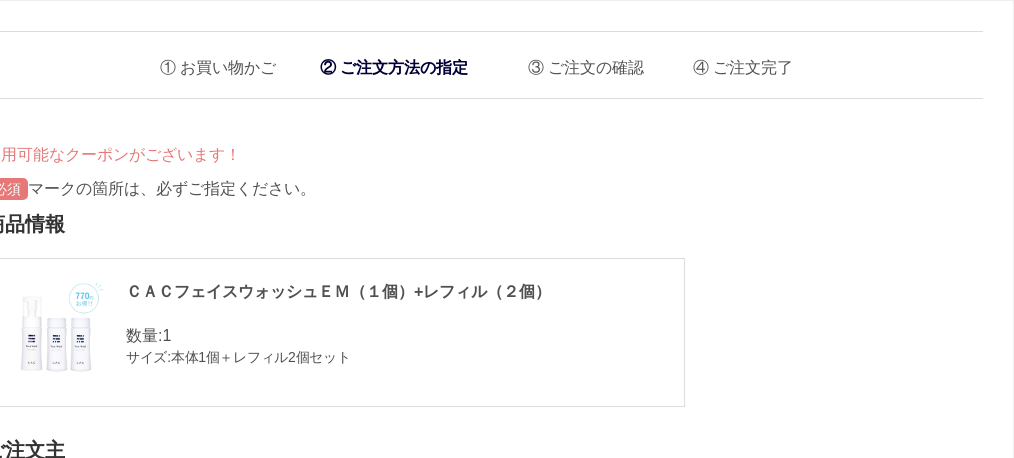 drag, startPoint x: 1013, startPoint y: 70, endPoint x: 1023, endPoint y: 119, distance: 50.01 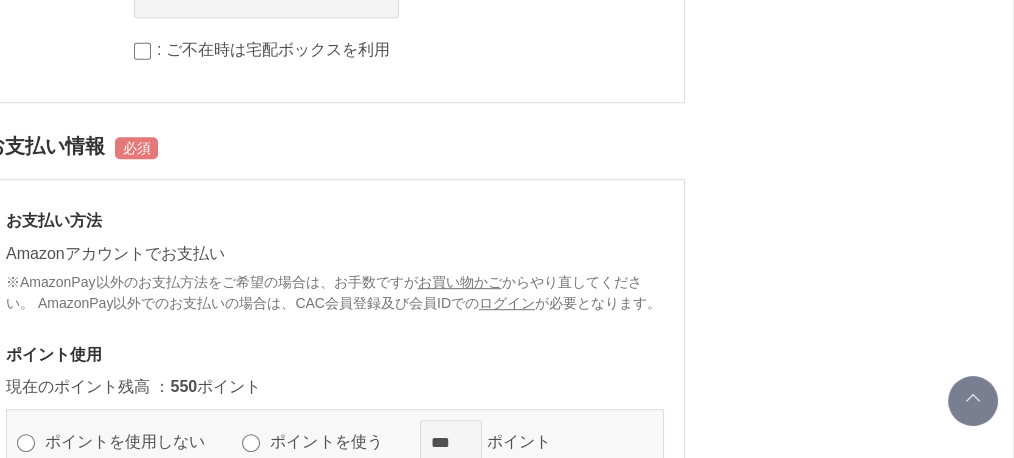scroll, scrollTop: 1226, scrollLeft: 46, axis: both 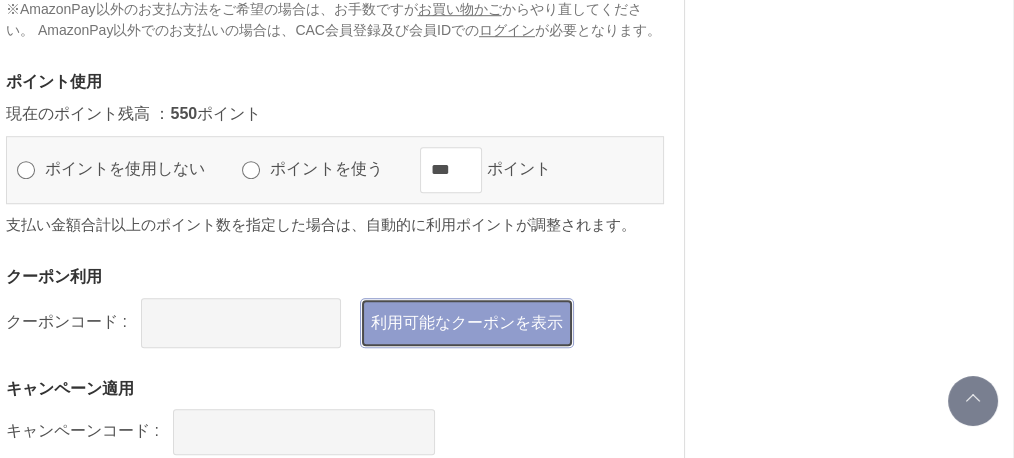 click on "利用可能なクーポンを表示" at bounding box center (467, 323) 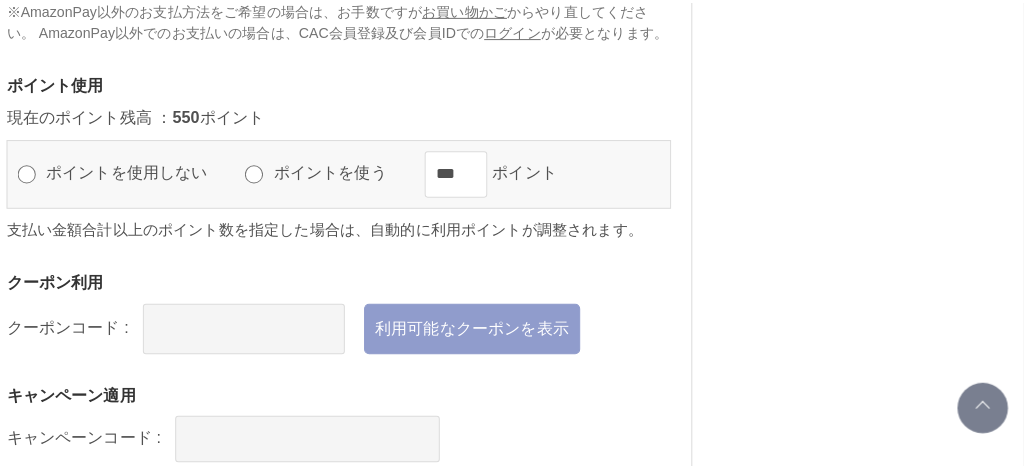 scroll, scrollTop: 0, scrollLeft: 0, axis: both 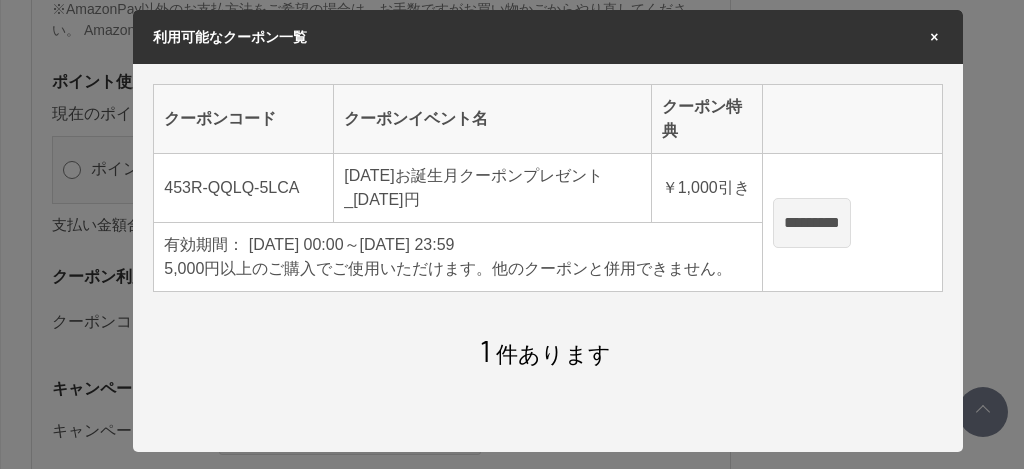 click on "*********" at bounding box center (812, 223) 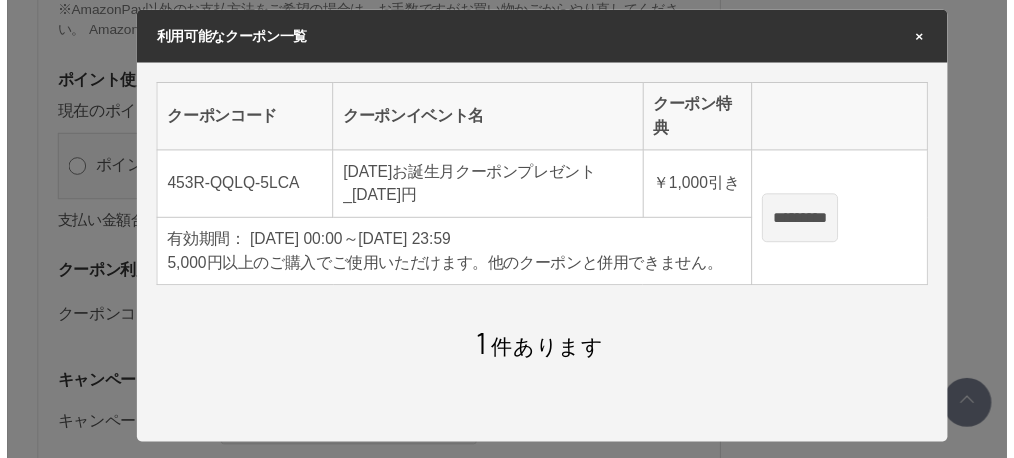 scroll, scrollTop: 1473, scrollLeft: 0, axis: vertical 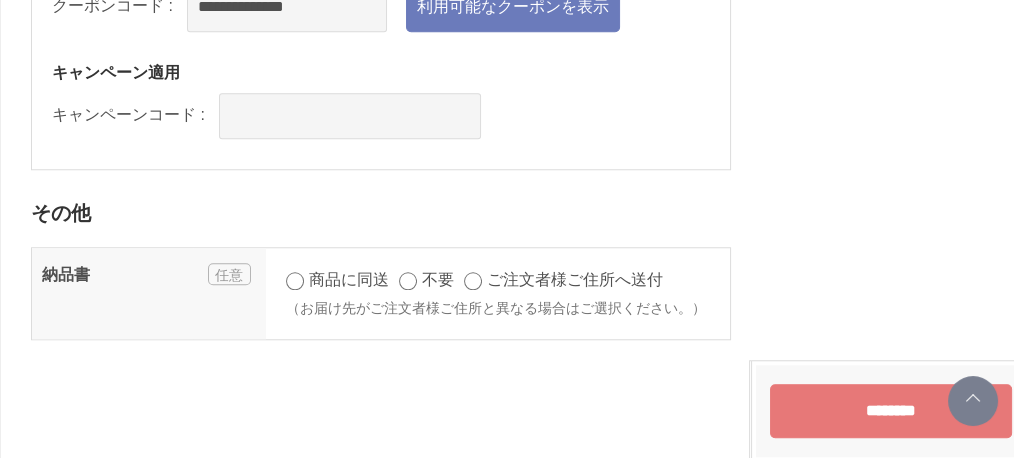 click on "********" at bounding box center [891, 411] 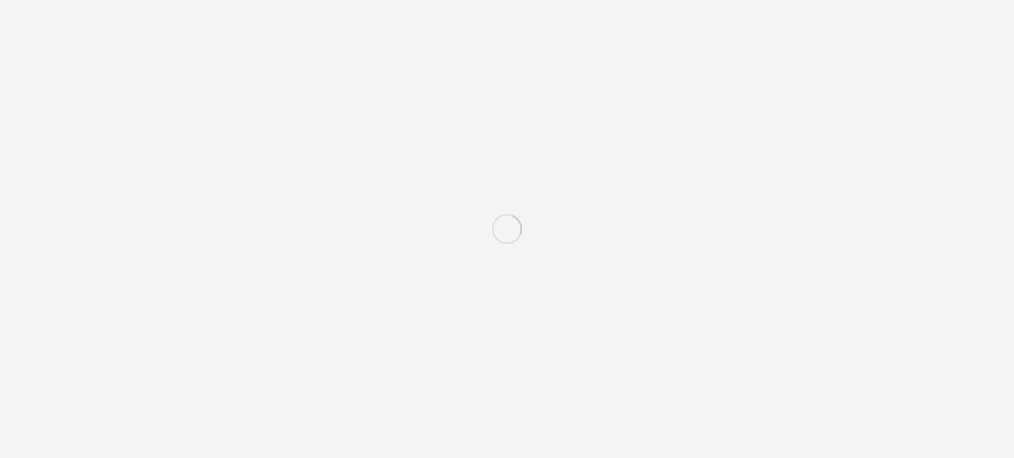 scroll, scrollTop: 0, scrollLeft: 0, axis: both 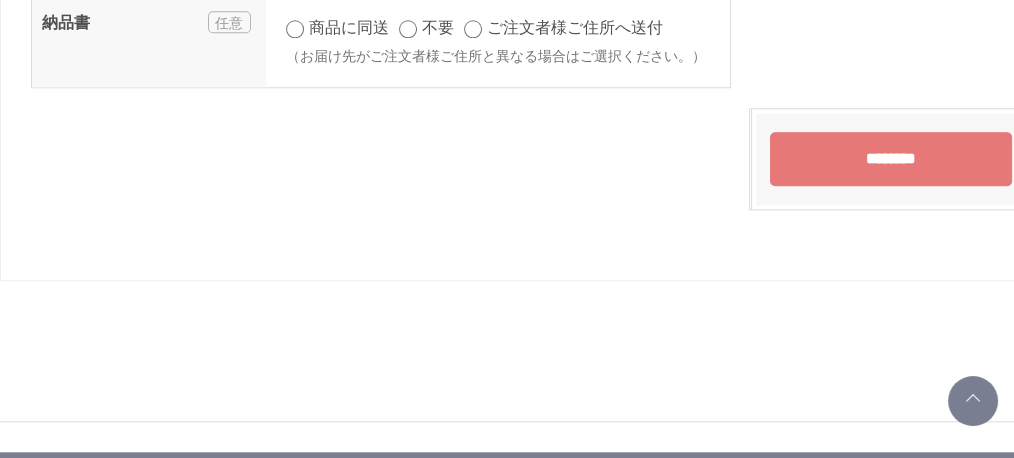 click on "********" at bounding box center (891, 159) 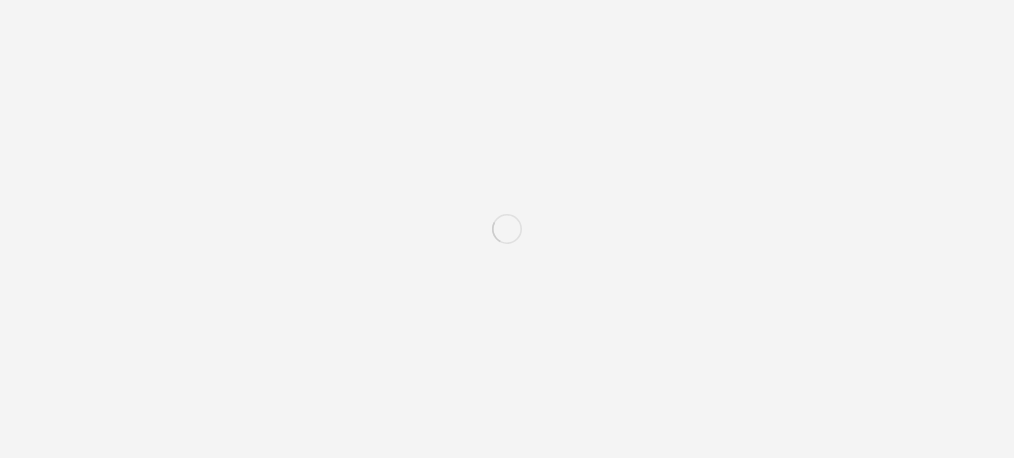 scroll, scrollTop: 0, scrollLeft: 0, axis: both 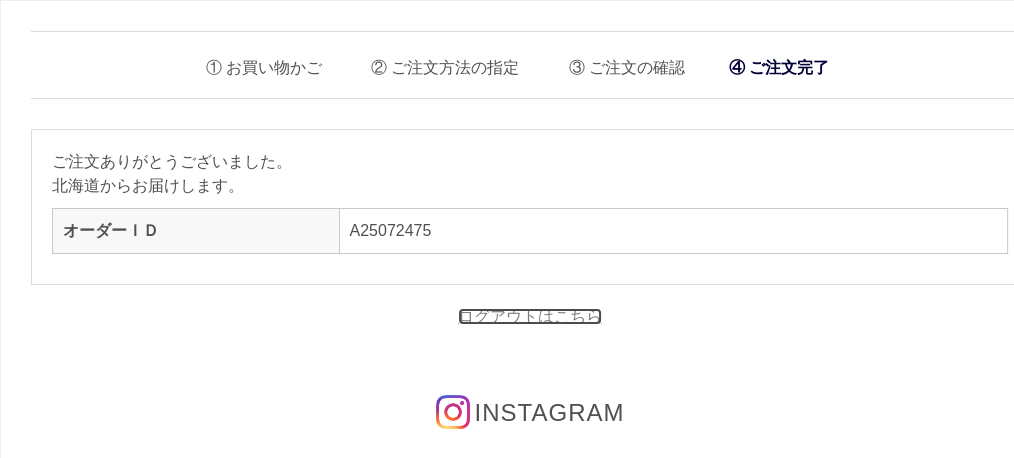 click on "ログアウトはこちら" at bounding box center (530, 316) 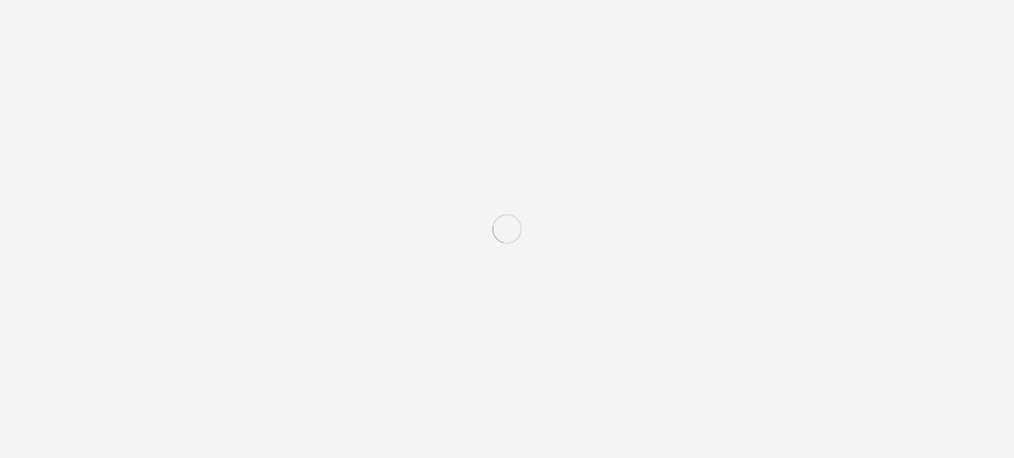 scroll, scrollTop: 0, scrollLeft: 0, axis: both 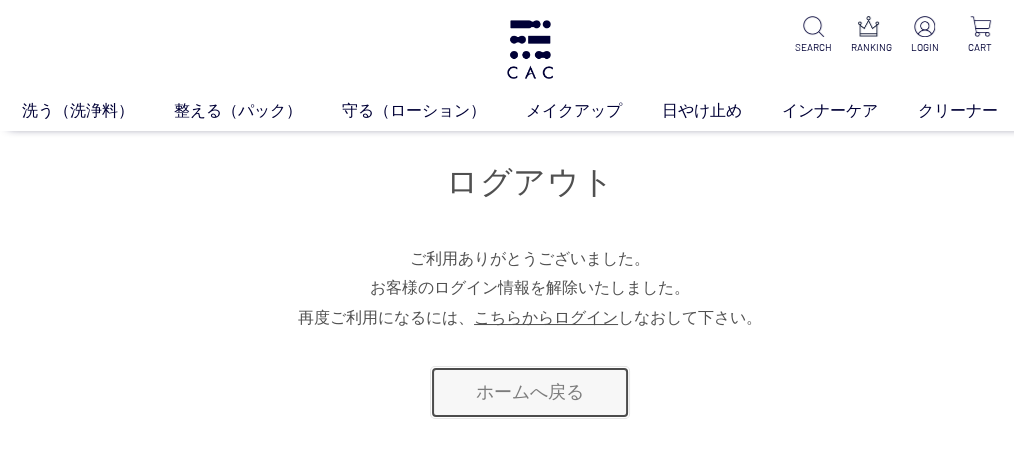 click on "ホームへ戻る" at bounding box center [530, 392] 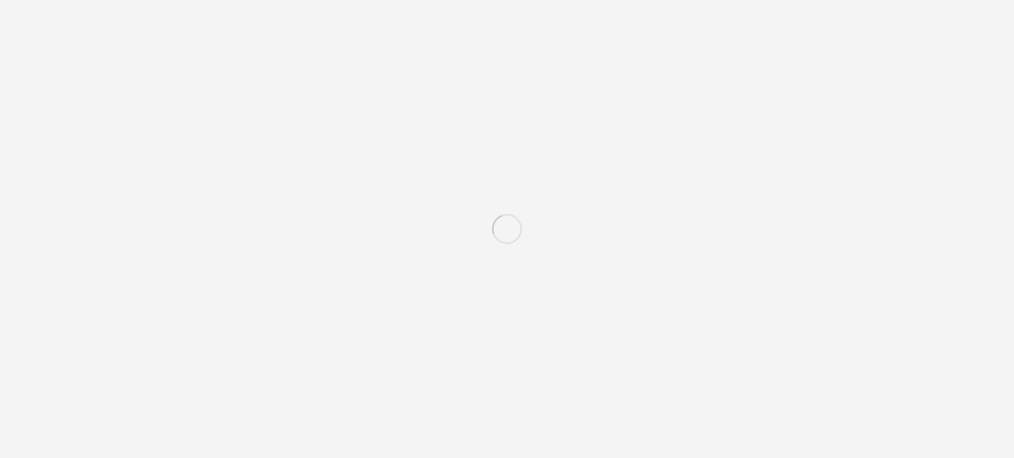 scroll, scrollTop: 0, scrollLeft: 0, axis: both 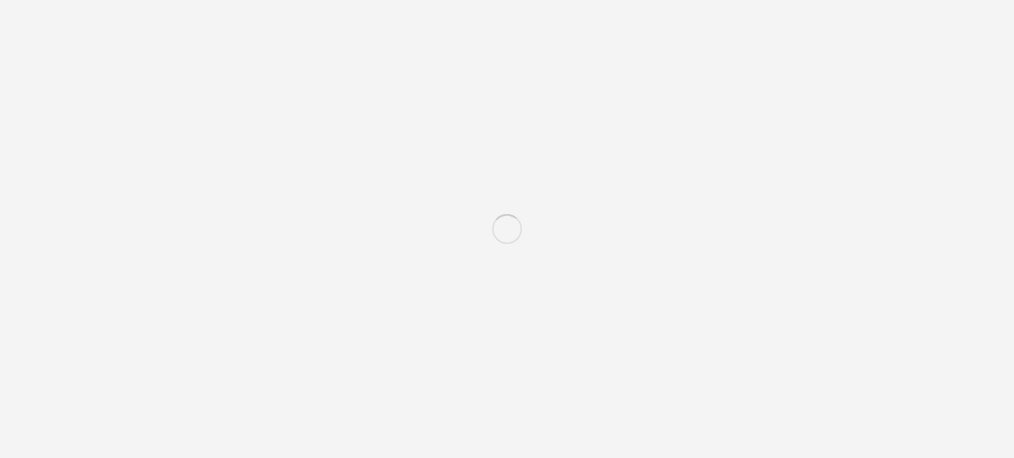 drag, startPoint x: 0, startPoint y: 0, endPoint x: 508, endPoint y: 399, distance: 645.9605 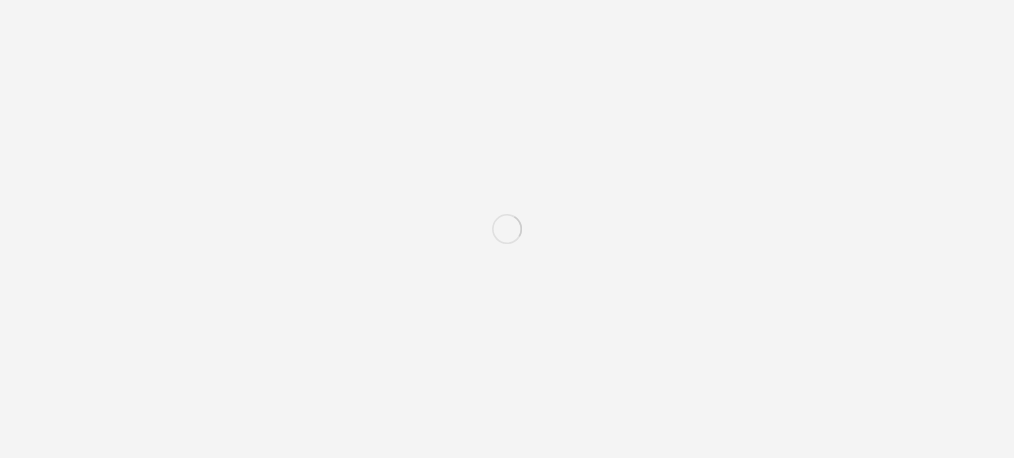 click on "洗う（洗浄料）
液体洗浄料
パウダー洗浄料
泡洗顔料
グッズ
整える（パック）
フェイスパック
ヘアパック
守る（ローション）
保湿化粧水
柔軟化粧水
美容液
ジェル
メイクアップ
ベース
アイ
フェイスカラー
リップ
日やけ止め
インナーケア
クリーナー
SEARCH
RANKING
LOGIN
CART
【いつでも10％OFF】お得な定期購入のご案内 [PERSON_NAME]休業のお知らせ [PERSON_NAME]休業のお知らせ" at bounding box center [530, 7016] 